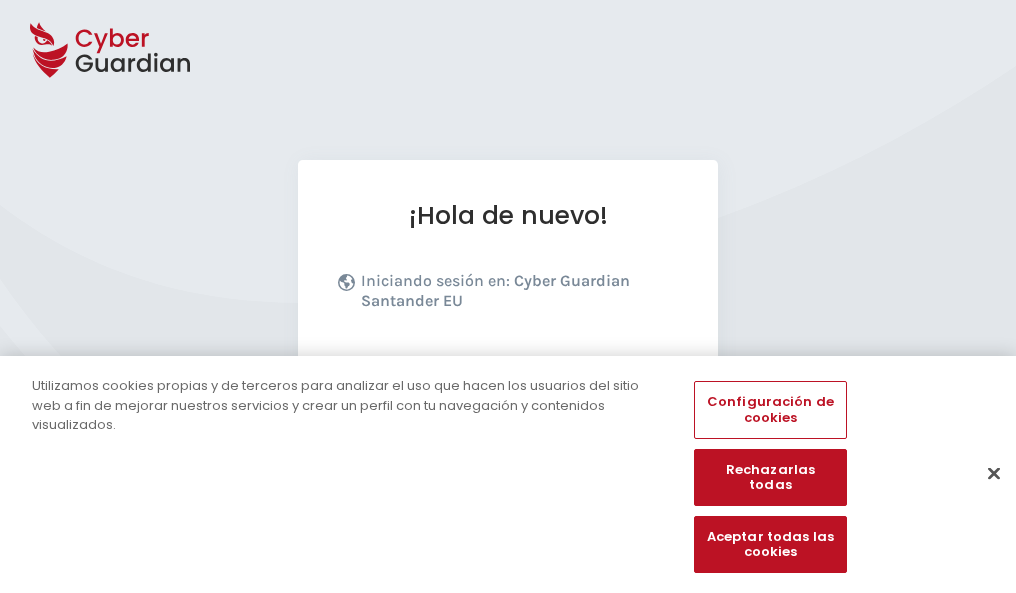 scroll, scrollTop: 245, scrollLeft: 0, axis: vertical 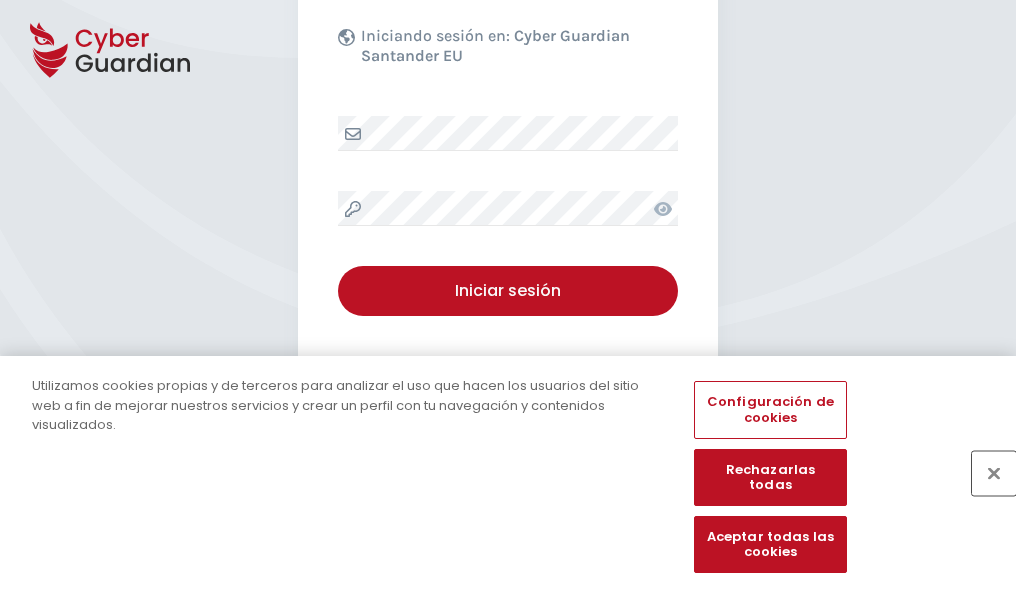 click at bounding box center (994, 473) 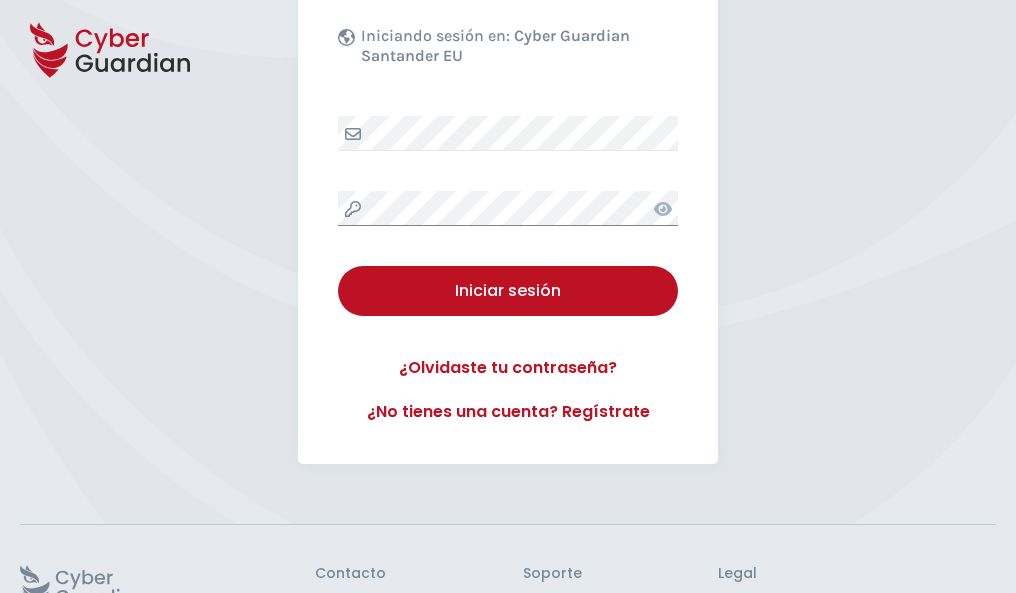 scroll, scrollTop: 389, scrollLeft: 0, axis: vertical 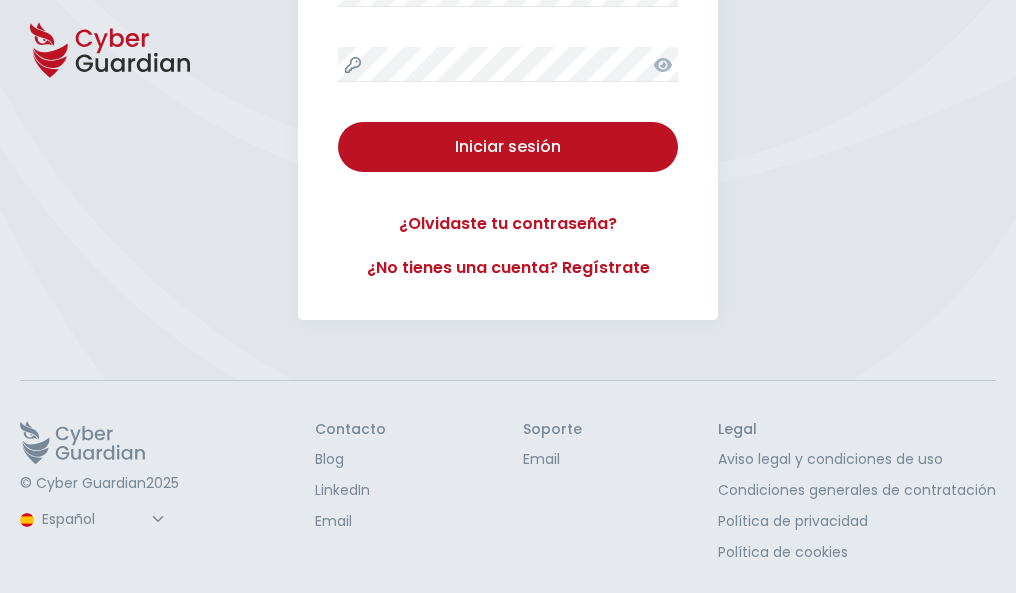 type 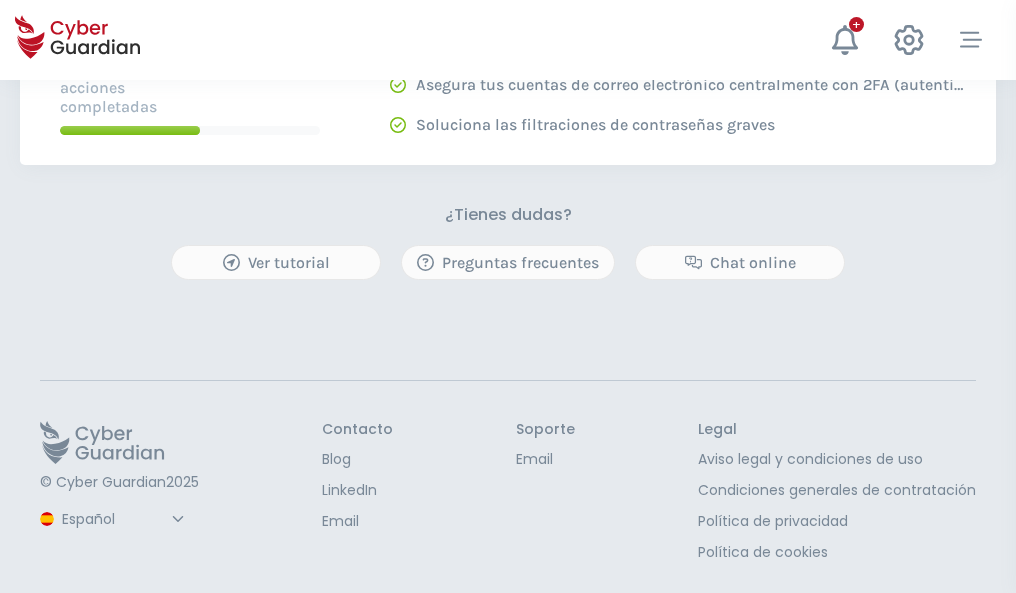 scroll, scrollTop: 0, scrollLeft: 0, axis: both 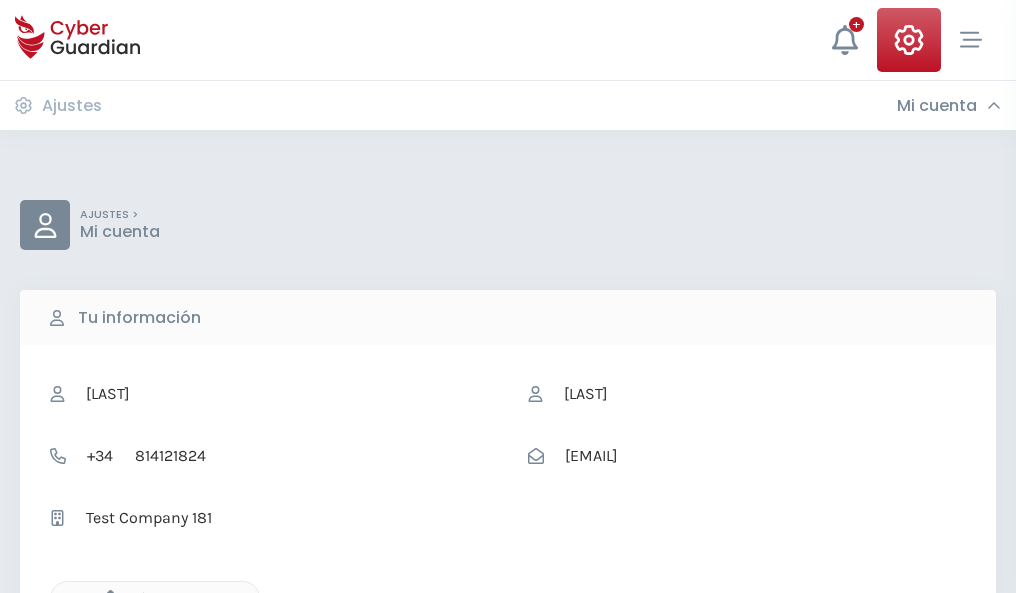 click 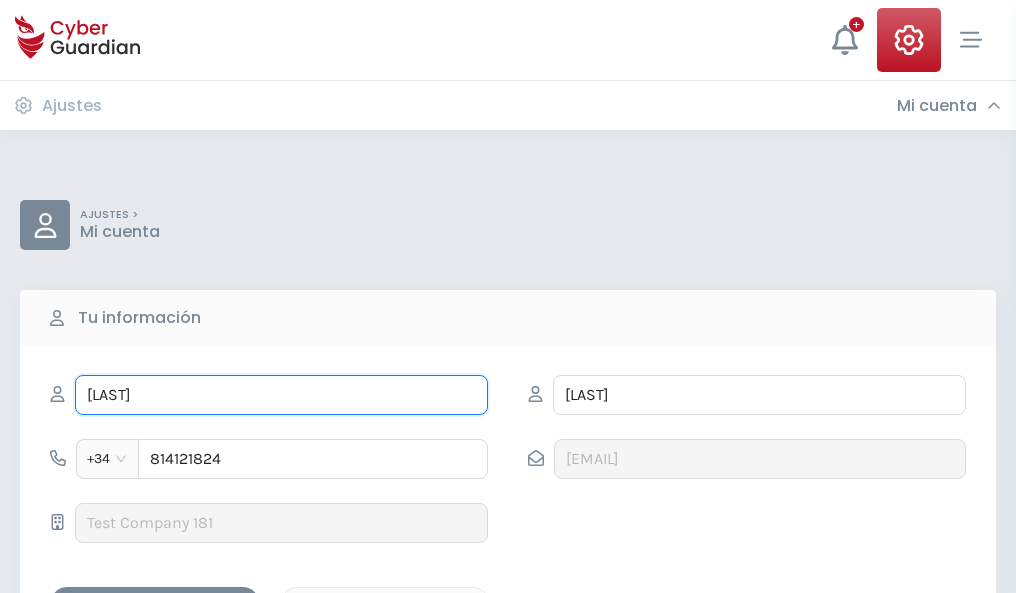 click on "PILAR" at bounding box center (281, 395) 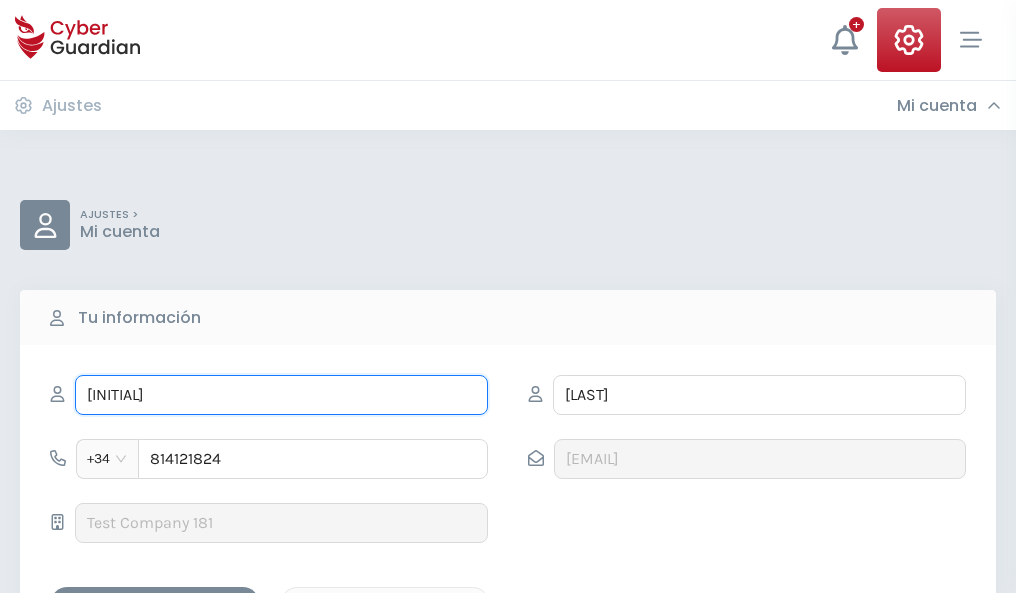 type on "P" 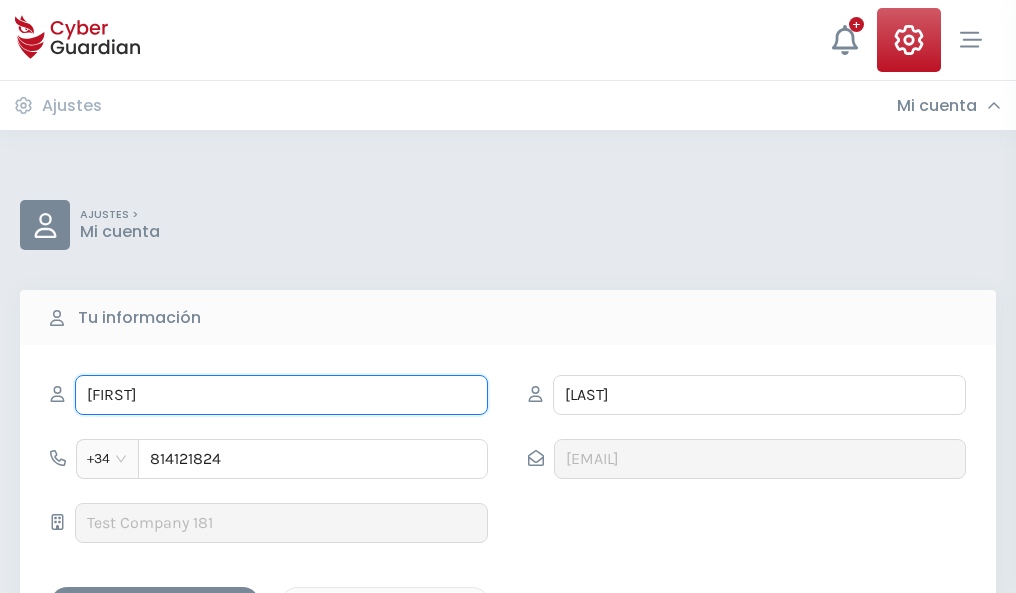 type on "Lourdes" 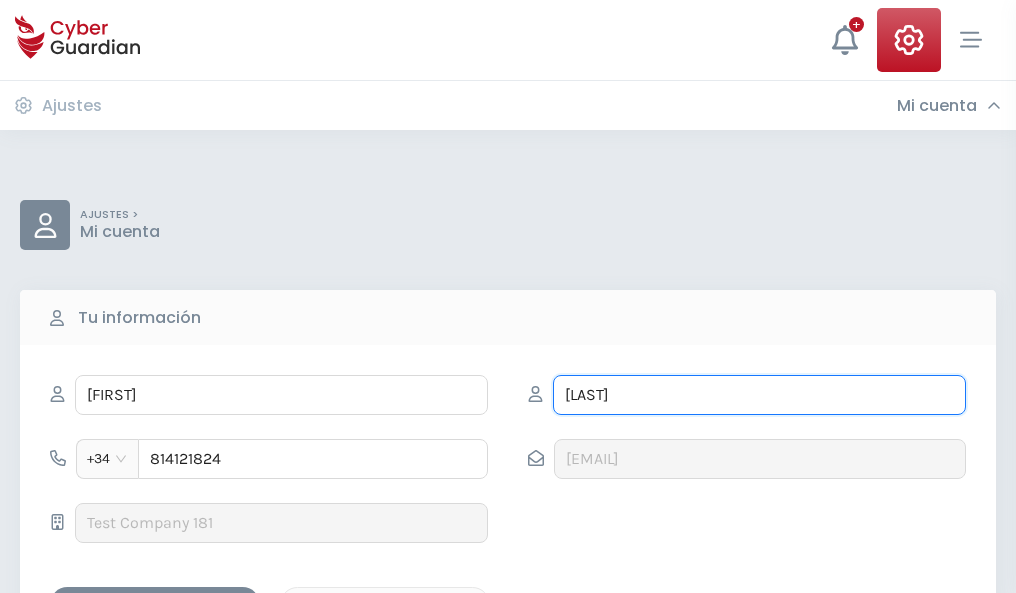 click on "VERGARA" at bounding box center [759, 395] 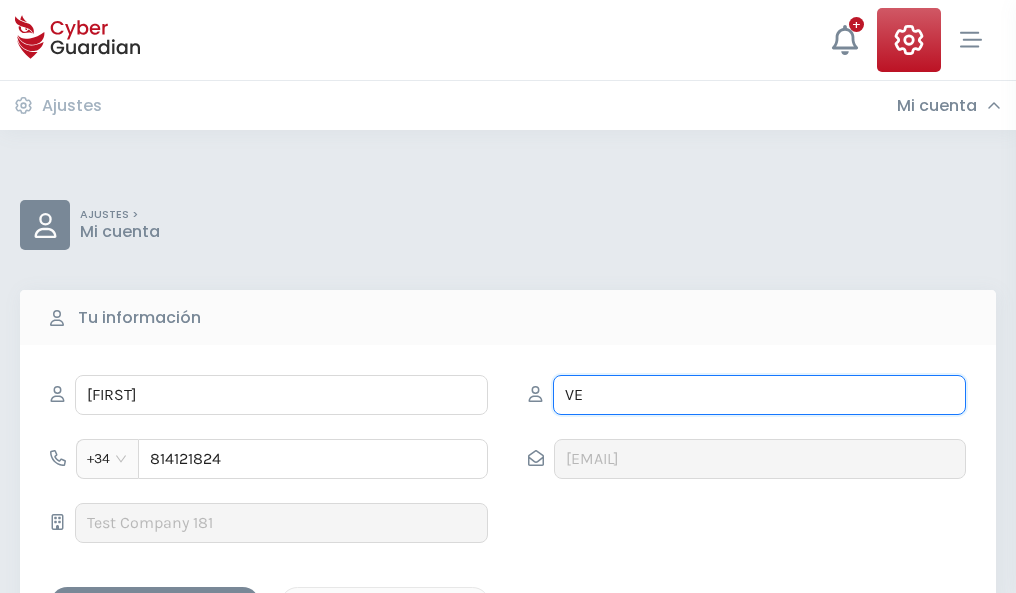 type on "V" 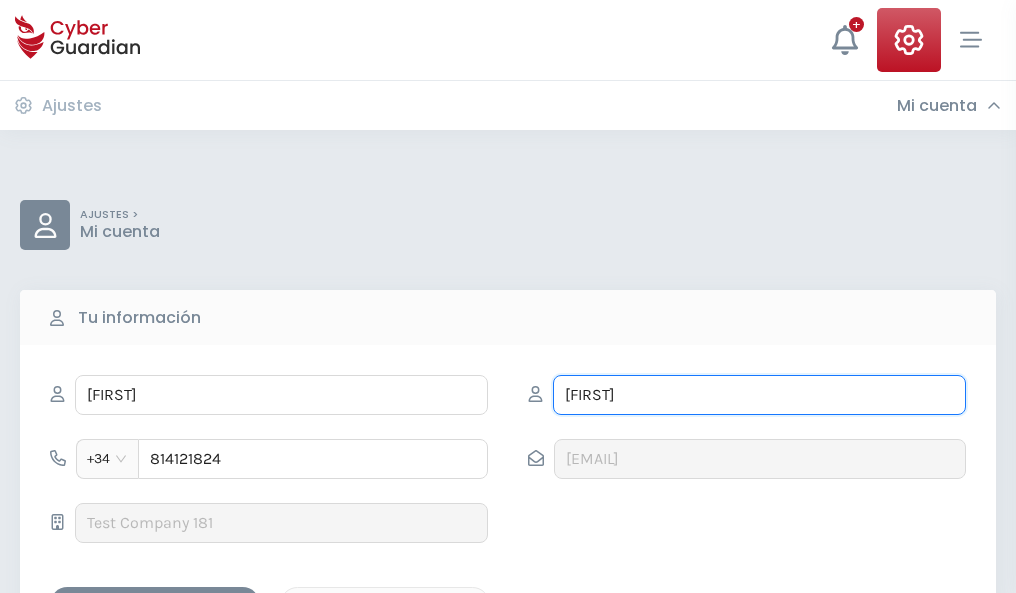 type on "Fabra" 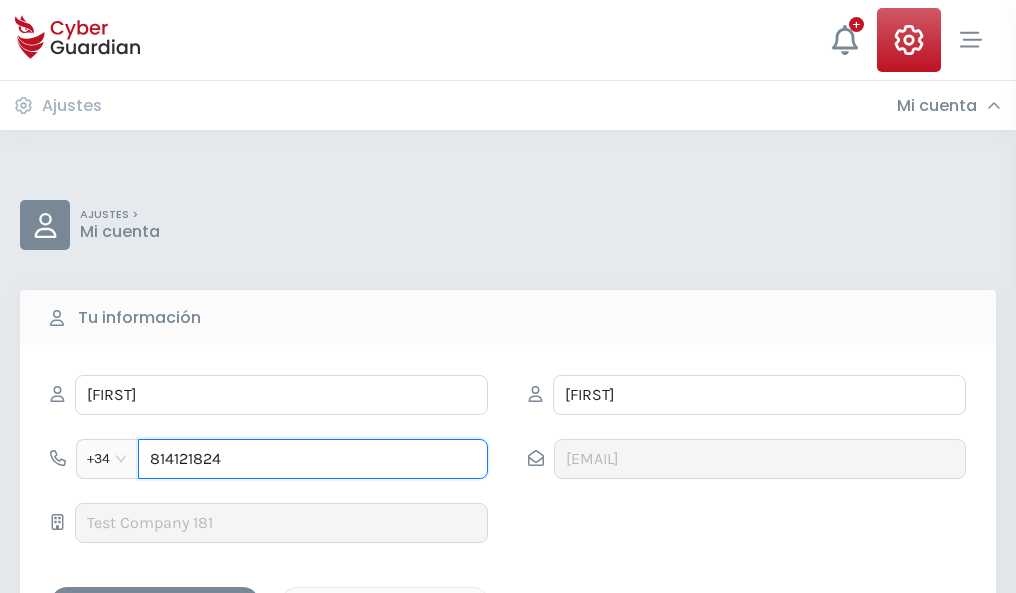click on "814121824" at bounding box center [313, 459] 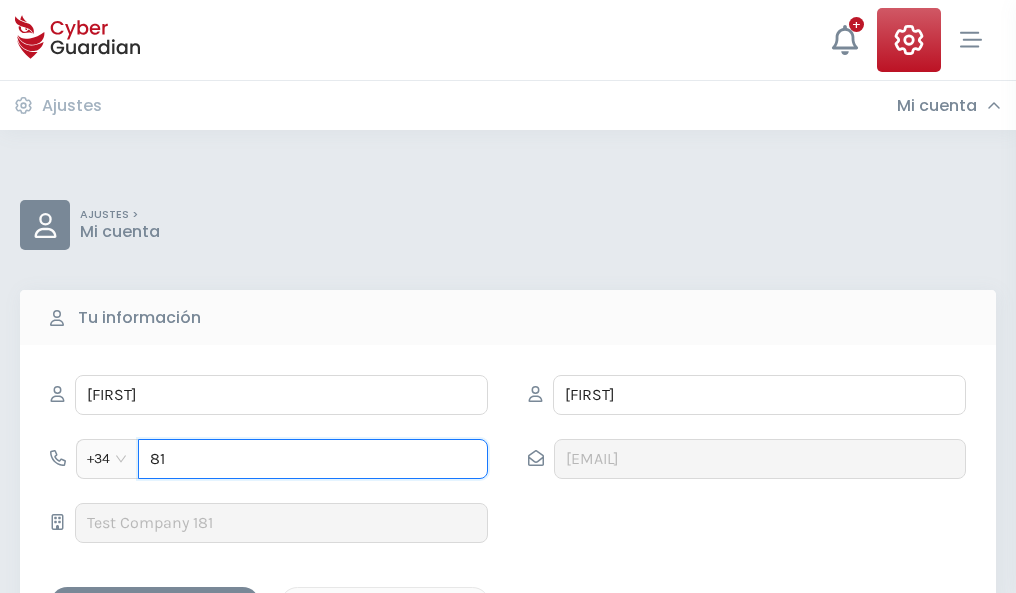 type on "8" 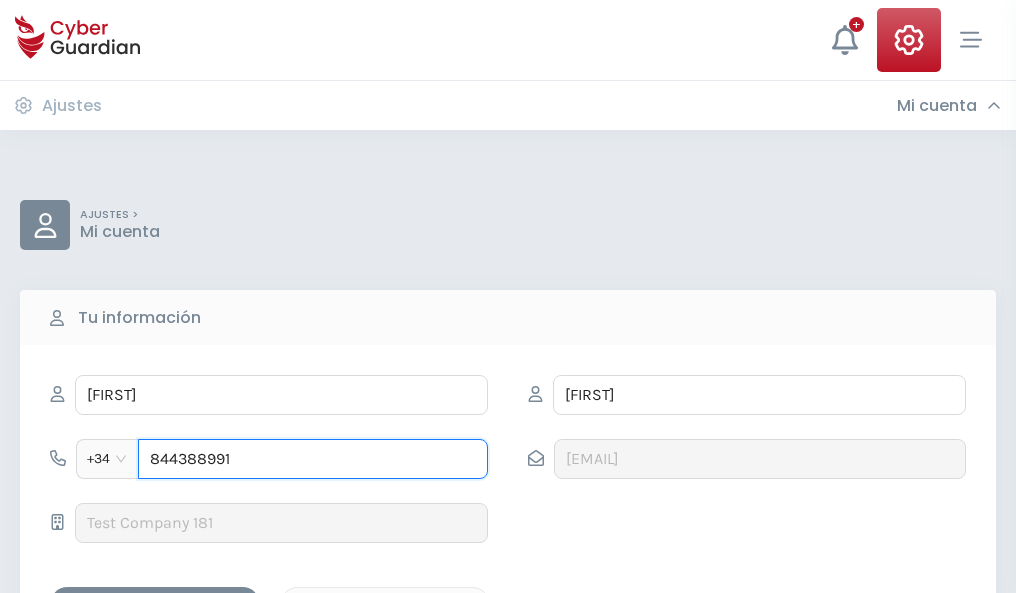 type on "844388991" 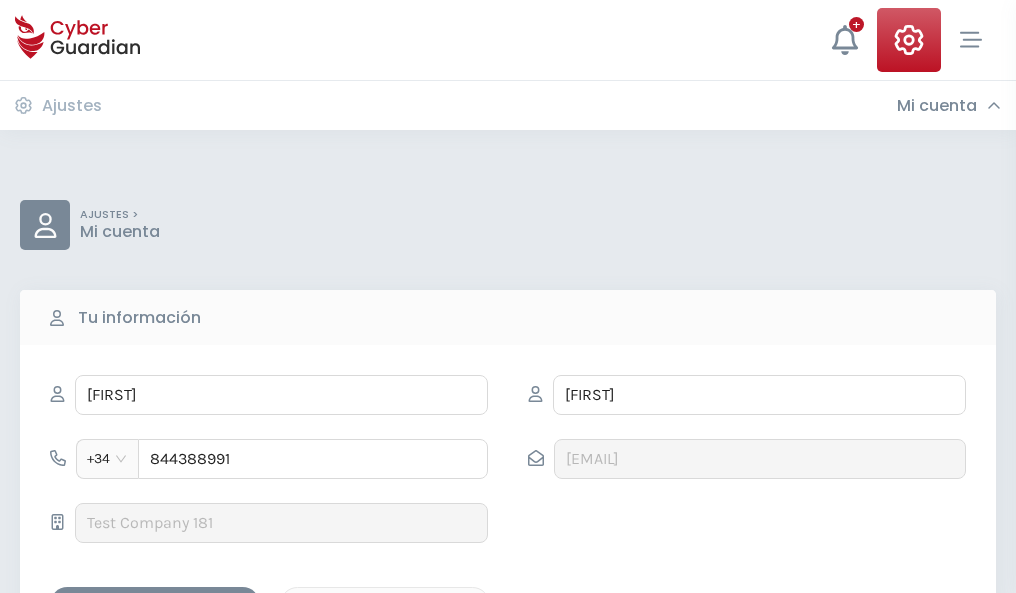 click on "Guardar cambios" at bounding box center (155, 604) 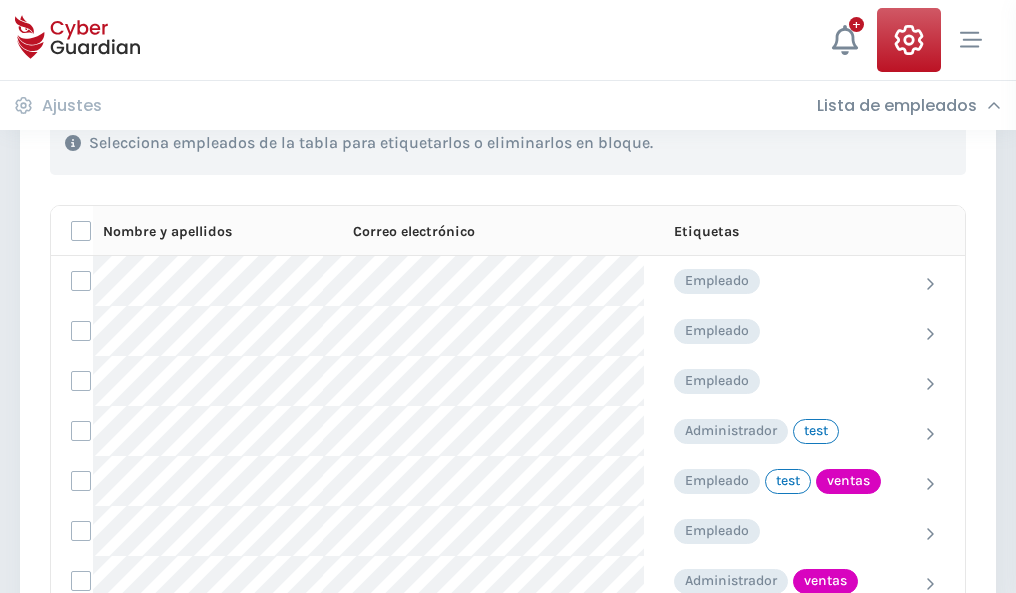 scroll, scrollTop: 906, scrollLeft: 0, axis: vertical 